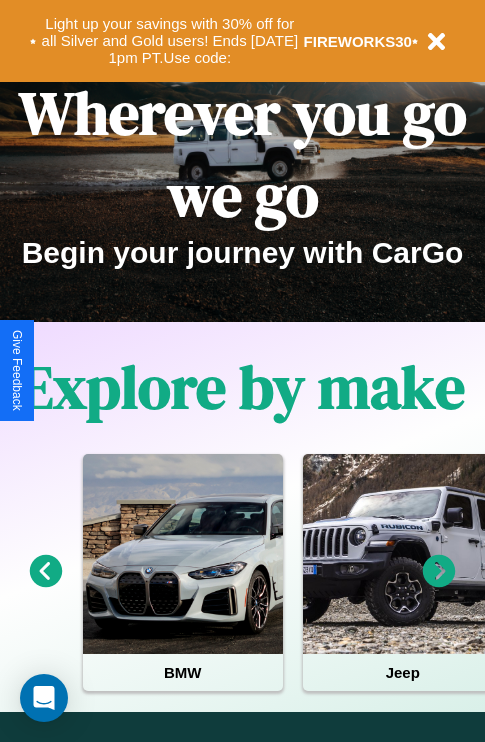 scroll, scrollTop: 0, scrollLeft: 0, axis: both 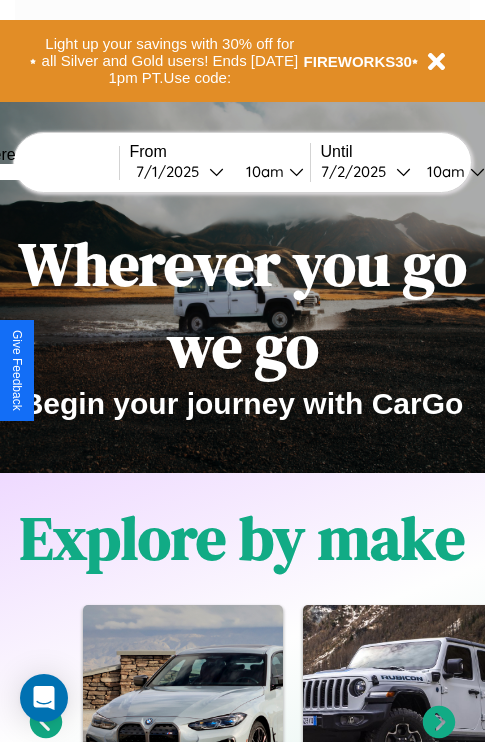 click at bounding box center (44, 172) 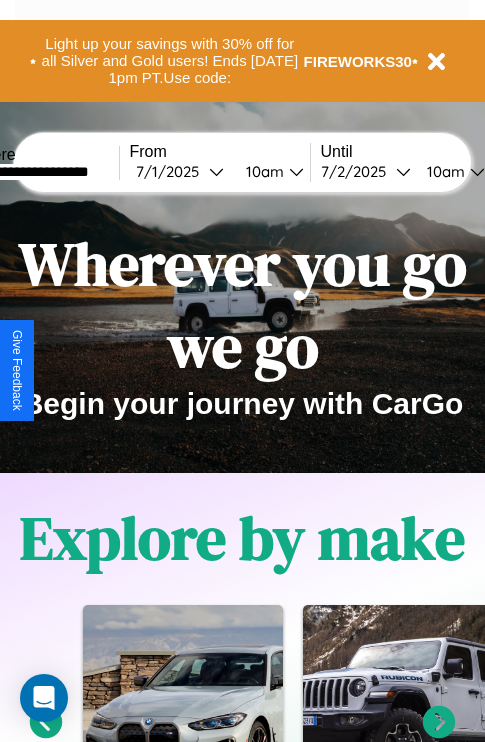 type on "**********" 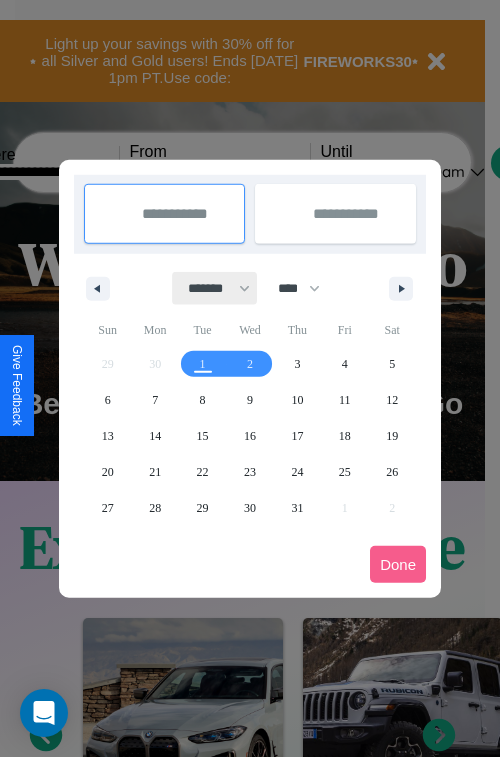 click on "******* ******** ***** ***** *** **** **** ****** ********* ******* ******** ********" at bounding box center (215, 288) 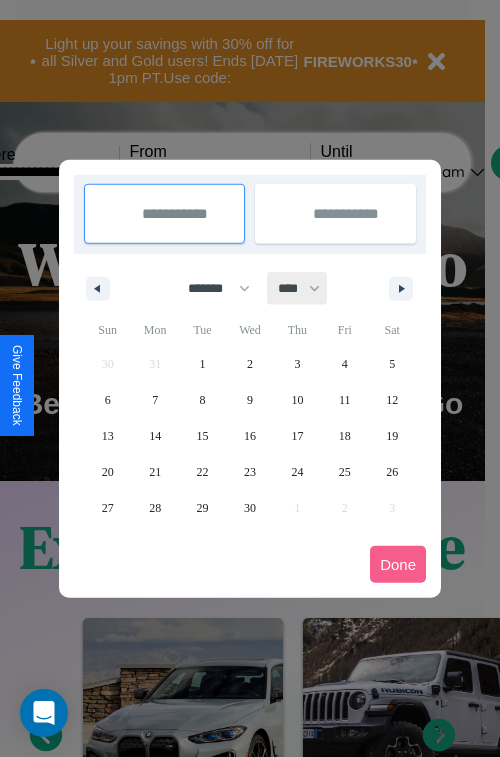 click on "**** **** **** **** **** **** **** **** **** **** **** **** **** **** **** **** **** **** **** **** **** **** **** **** **** **** **** **** **** **** **** **** **** **** **** **** **** **** **** **** **** **** **** **** **** **** **** **** **** **** **** **** **** **** **** **** **** **** **** **** **** **** **** **** **** **** **** **** **** **** **** **** **** **** **** **** **** **** **** **** **** **** **** **** **** **** **** **** **** **** **** **** **** **** **** **** **** **** **** **** **** **** **** **** **** **** **** **** **** **** **** **** **** **** **** **** **** **** **** **** ****" at bounding box center [298, 288] 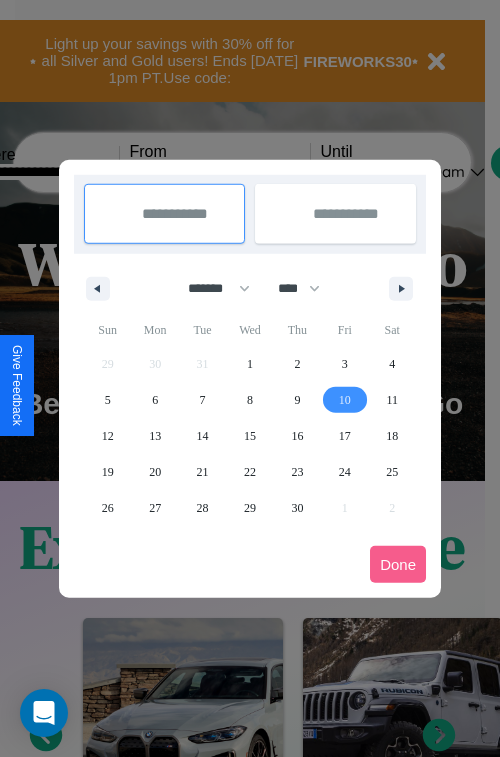 click on "10" at bounding box center [345, 400] 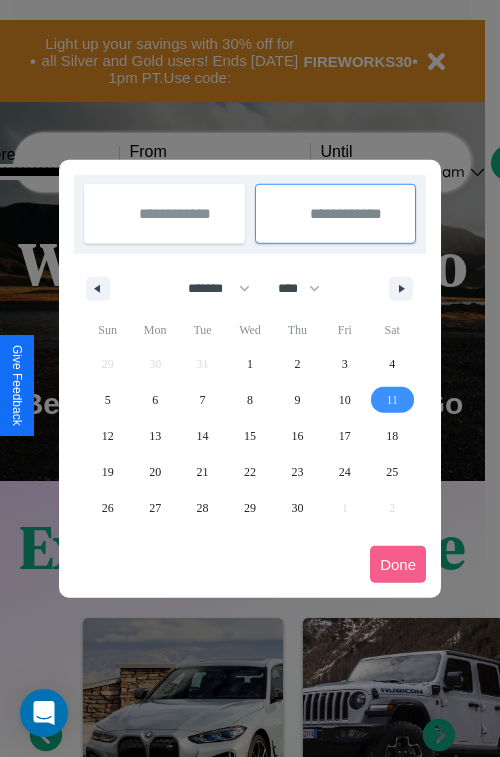 click on "11" at bounding box center (392, 400) 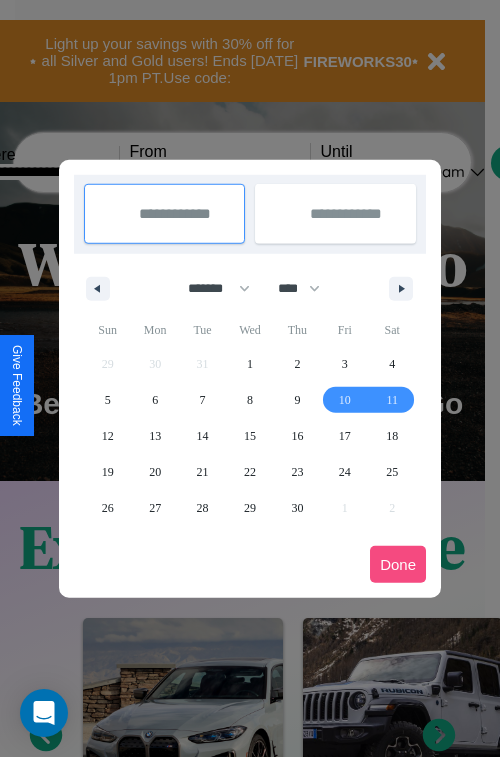 click on "Done" at bounding box center [398, 564] 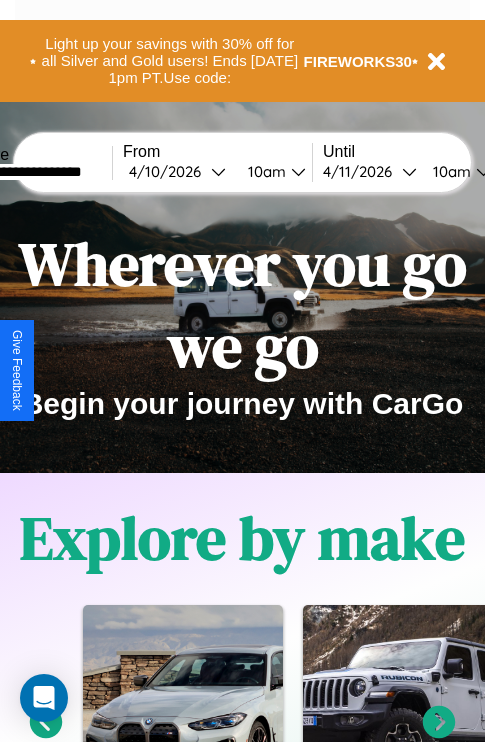 scroll, scrollTop: 0, scrollLeft: 73, axis: horizontal 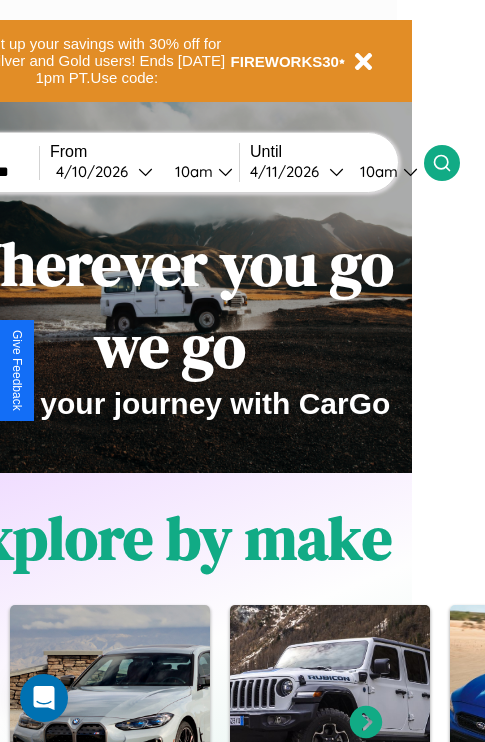 click 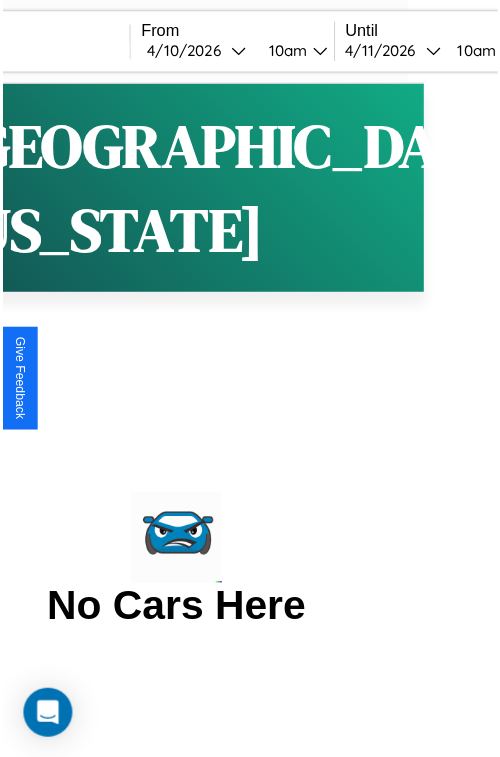 scroll, scrollTop: 0, scrollLeft: 0, axis: both 